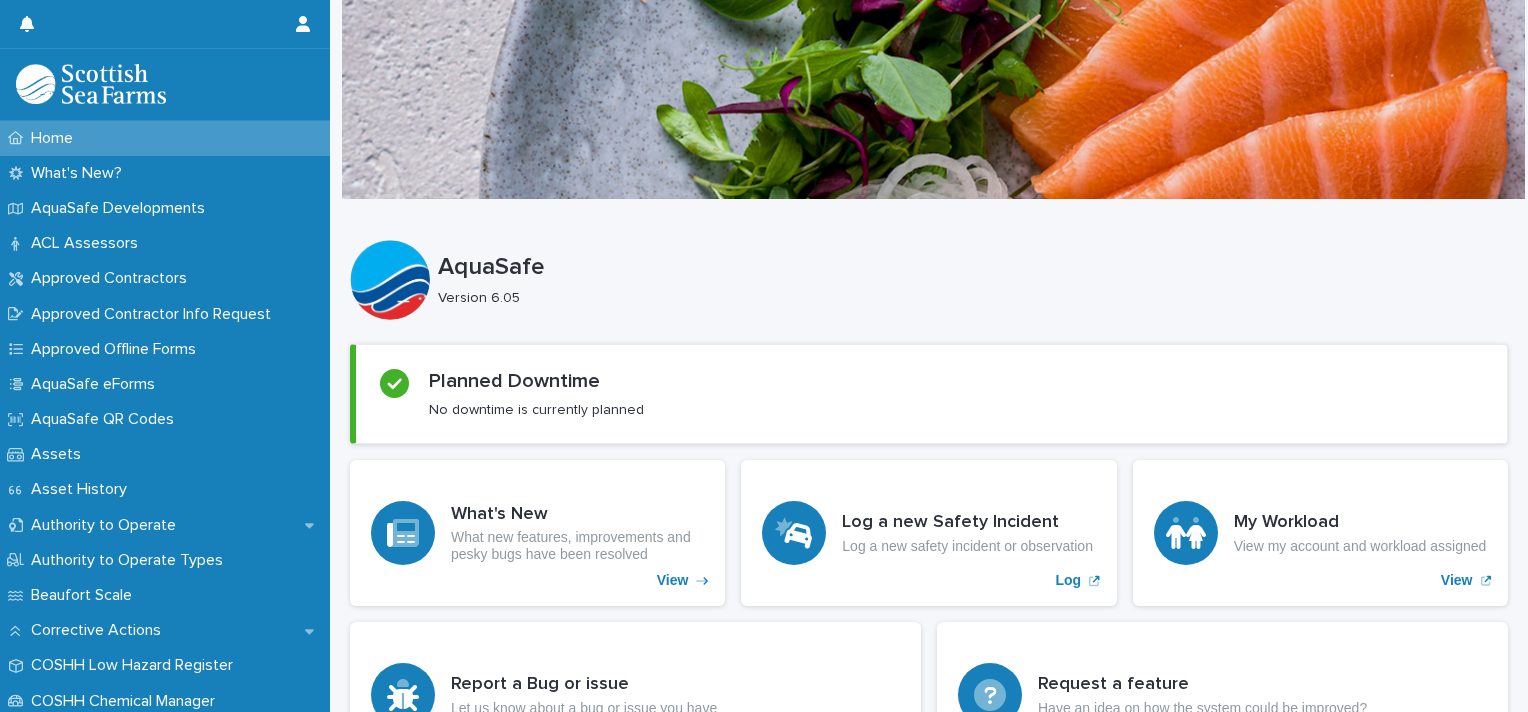 scroll, scrollTop: 0, scrollLeft: 0, axis: both 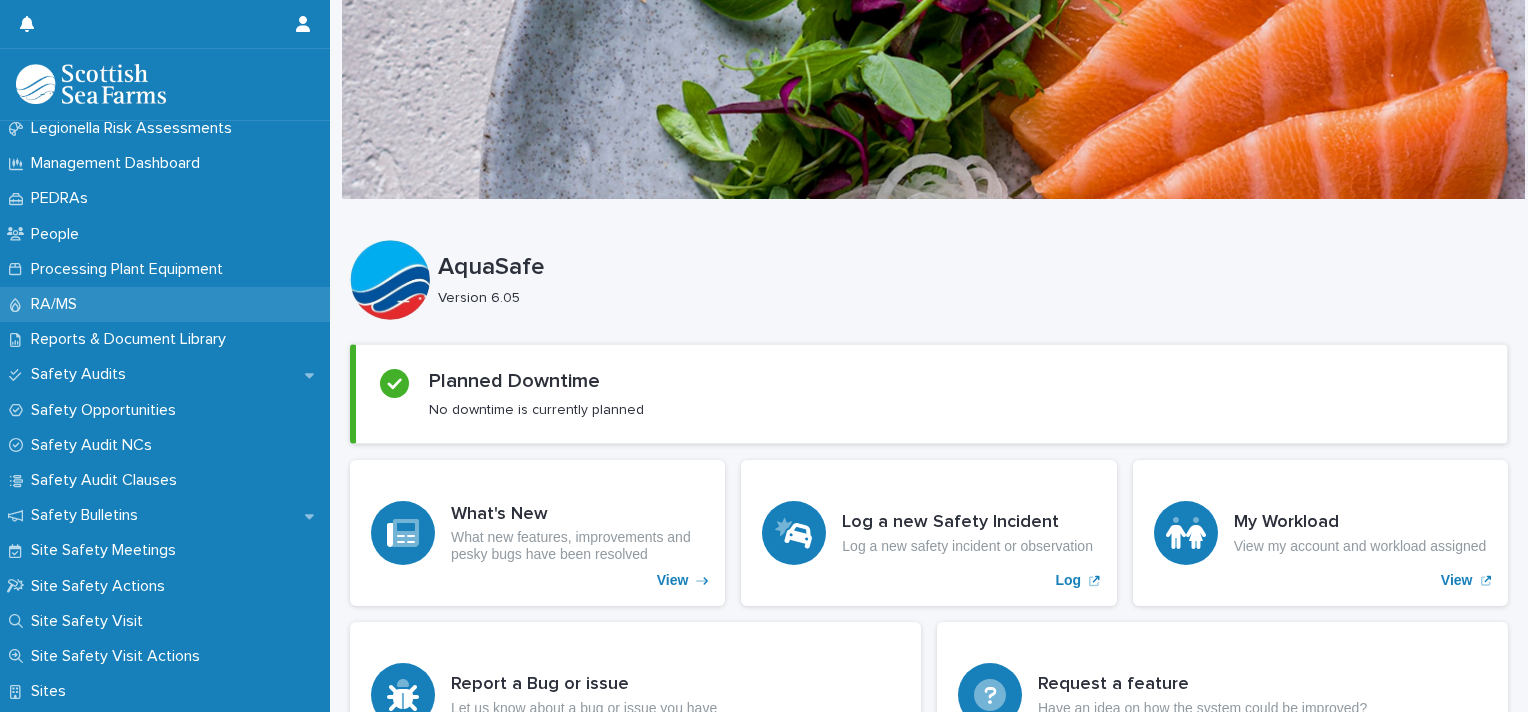 click on "RA/MS" at bounding box center (165, 304) 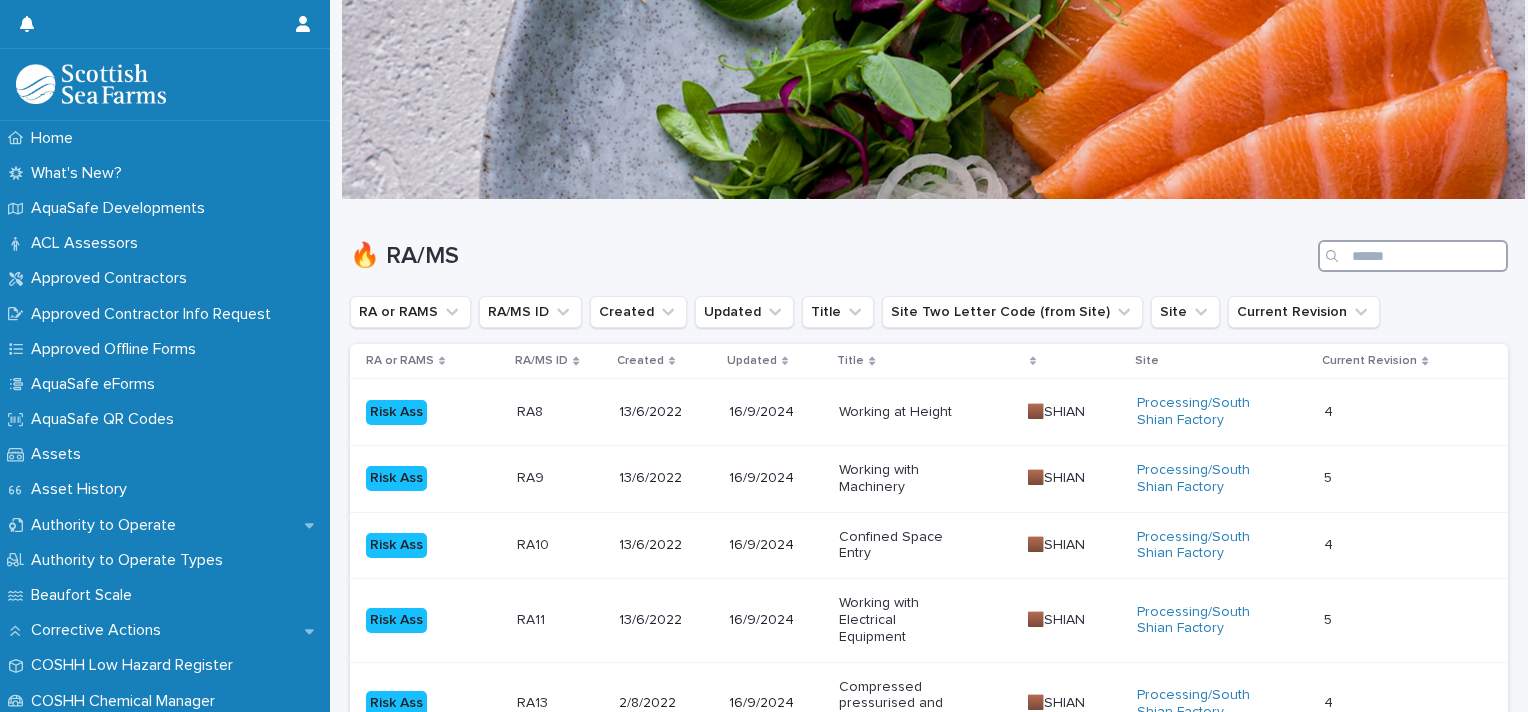 click at bounding box center (1413, 256) 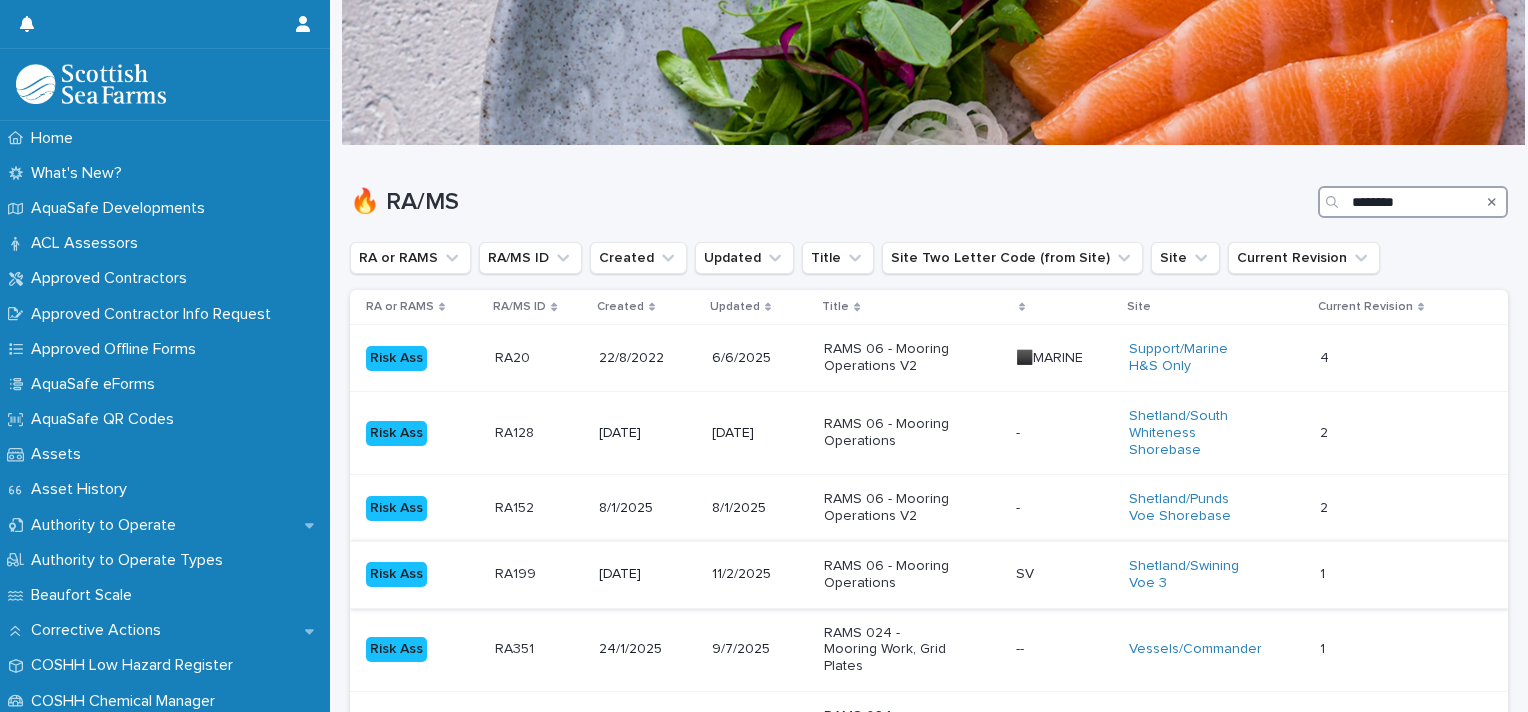scroll, scrollTop: 0, scrollLeft: 0, axis: both 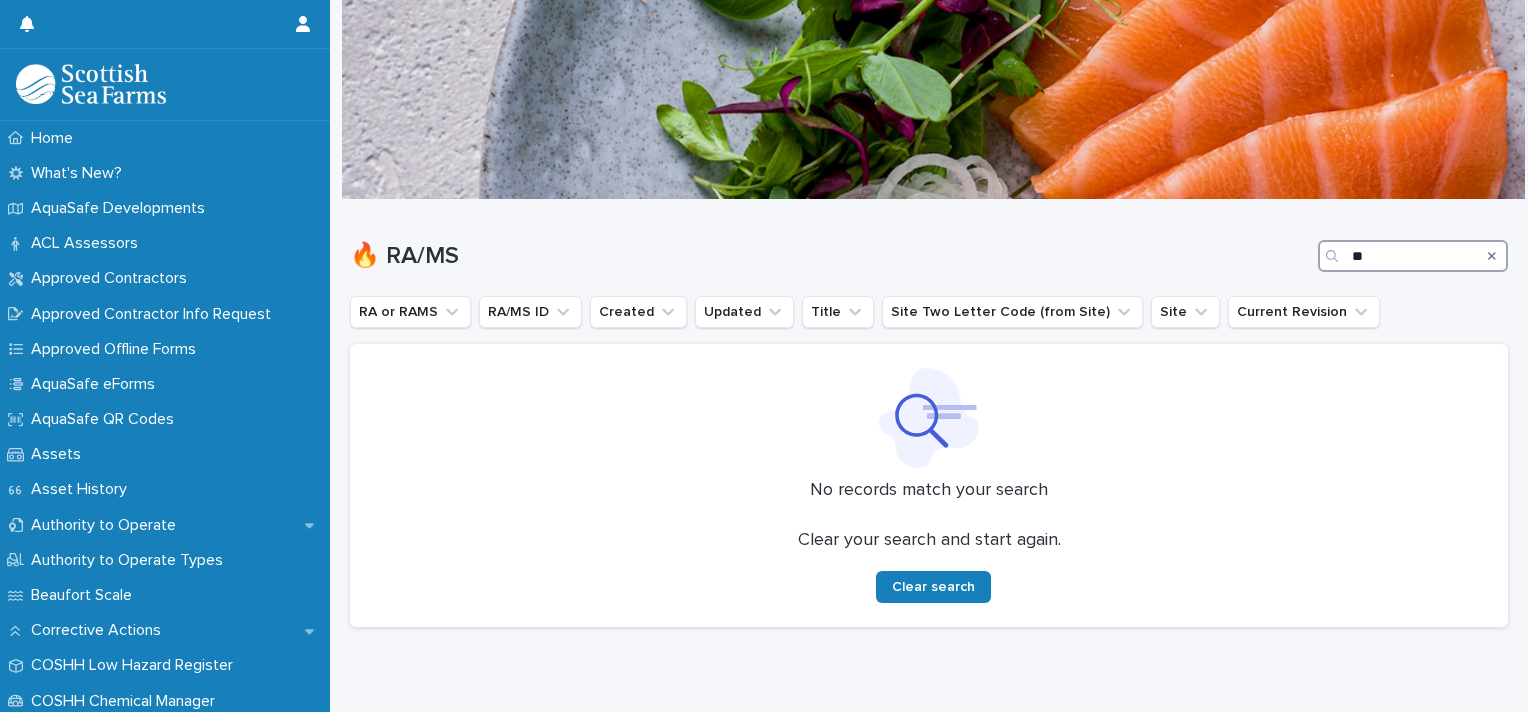 type on "*" 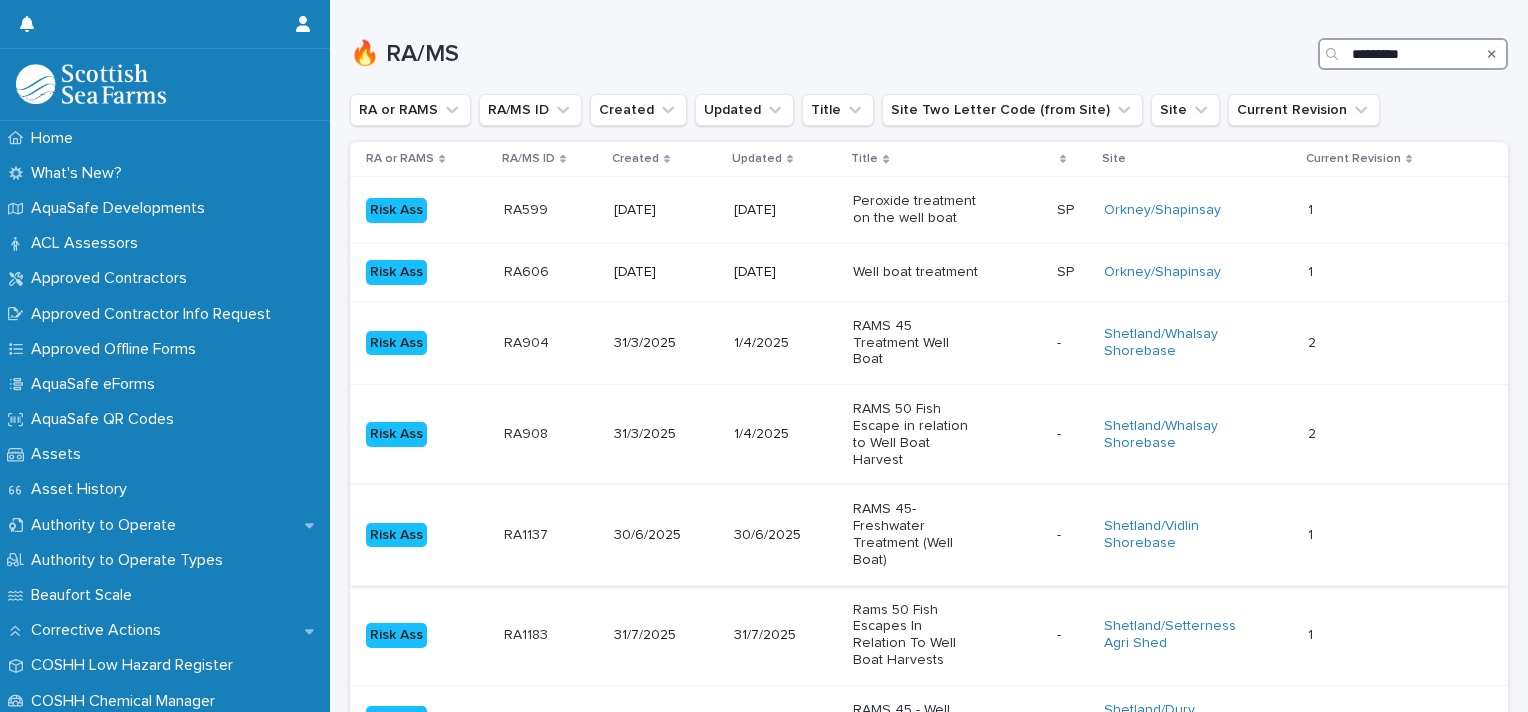 scroll, scrollTop: 203, scrollLeft: 0, axis: vertical 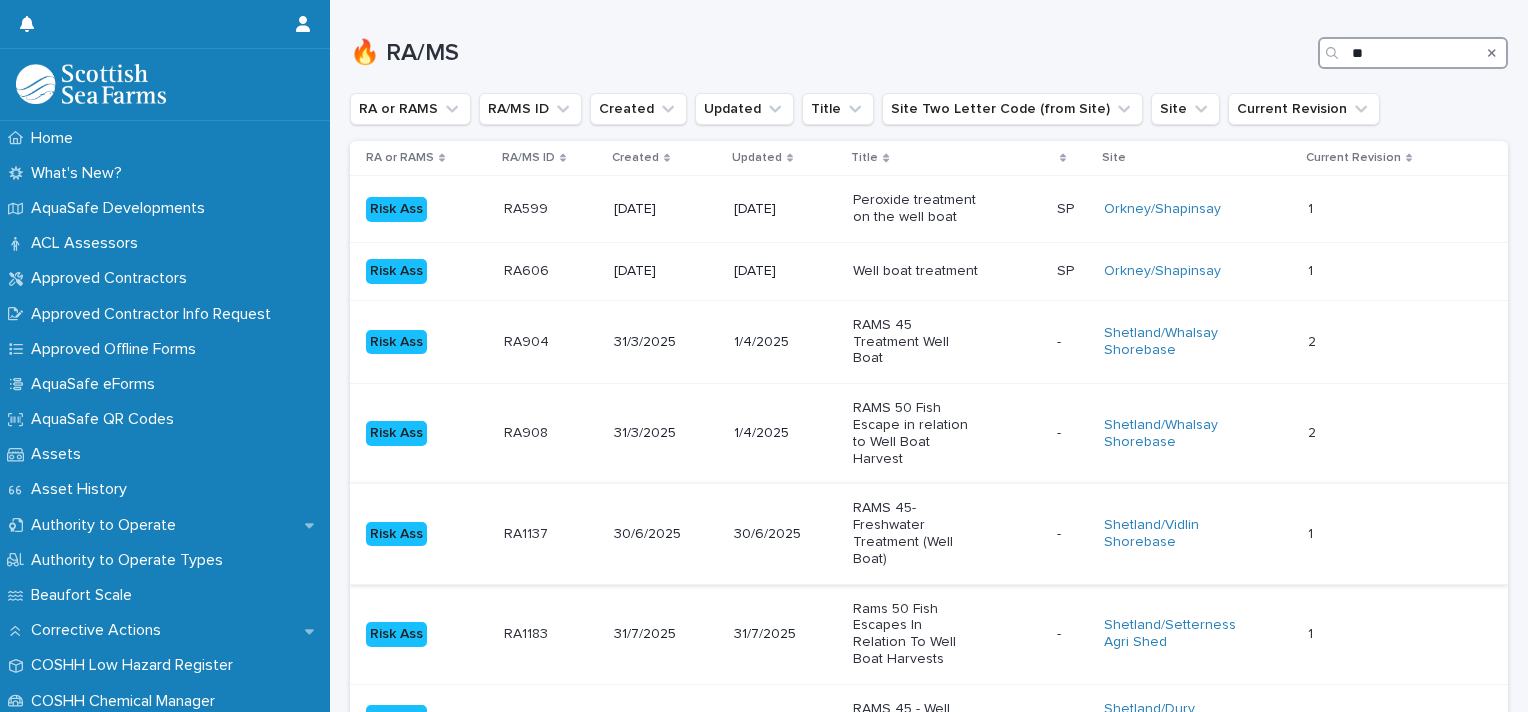 type on "*" 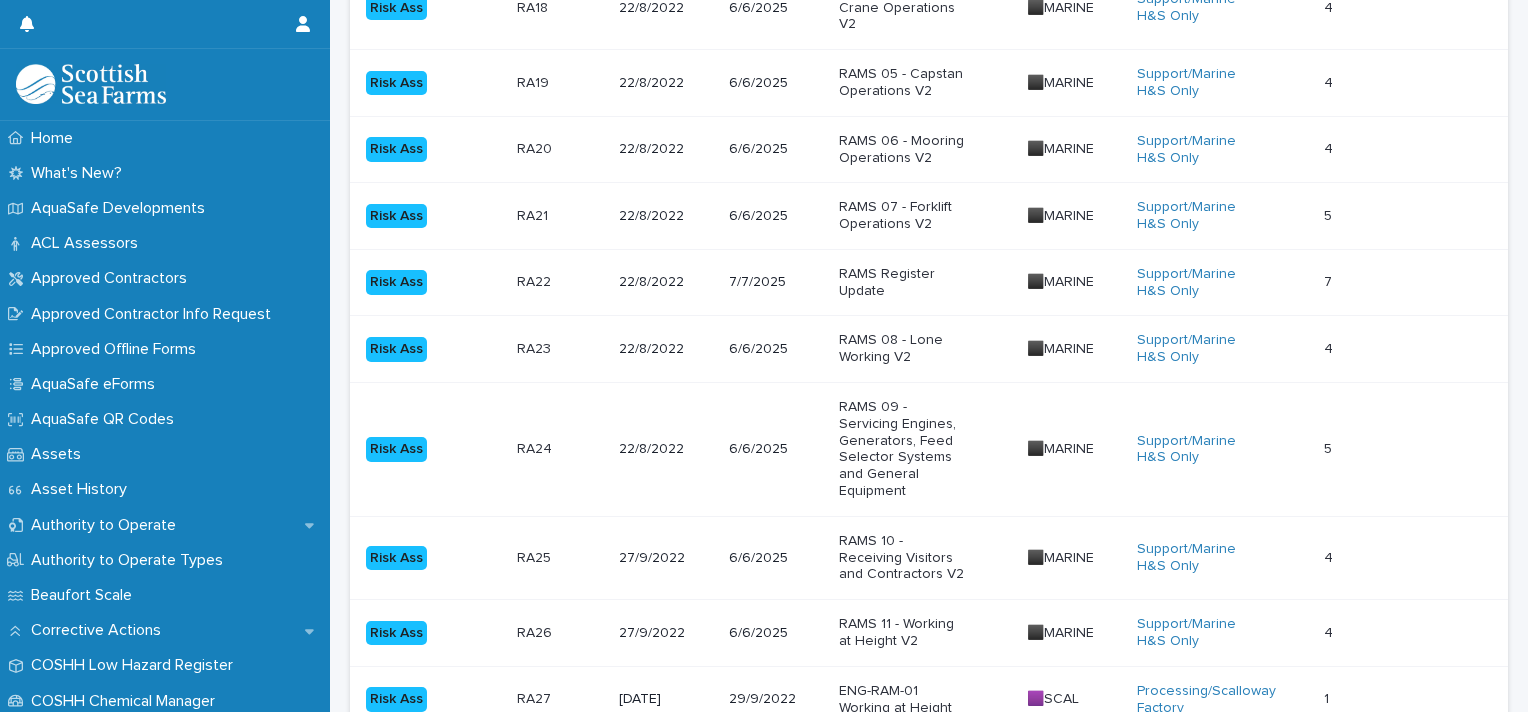 scroll, scrollTop: 248, scrollLeft: 0, axis: vertical 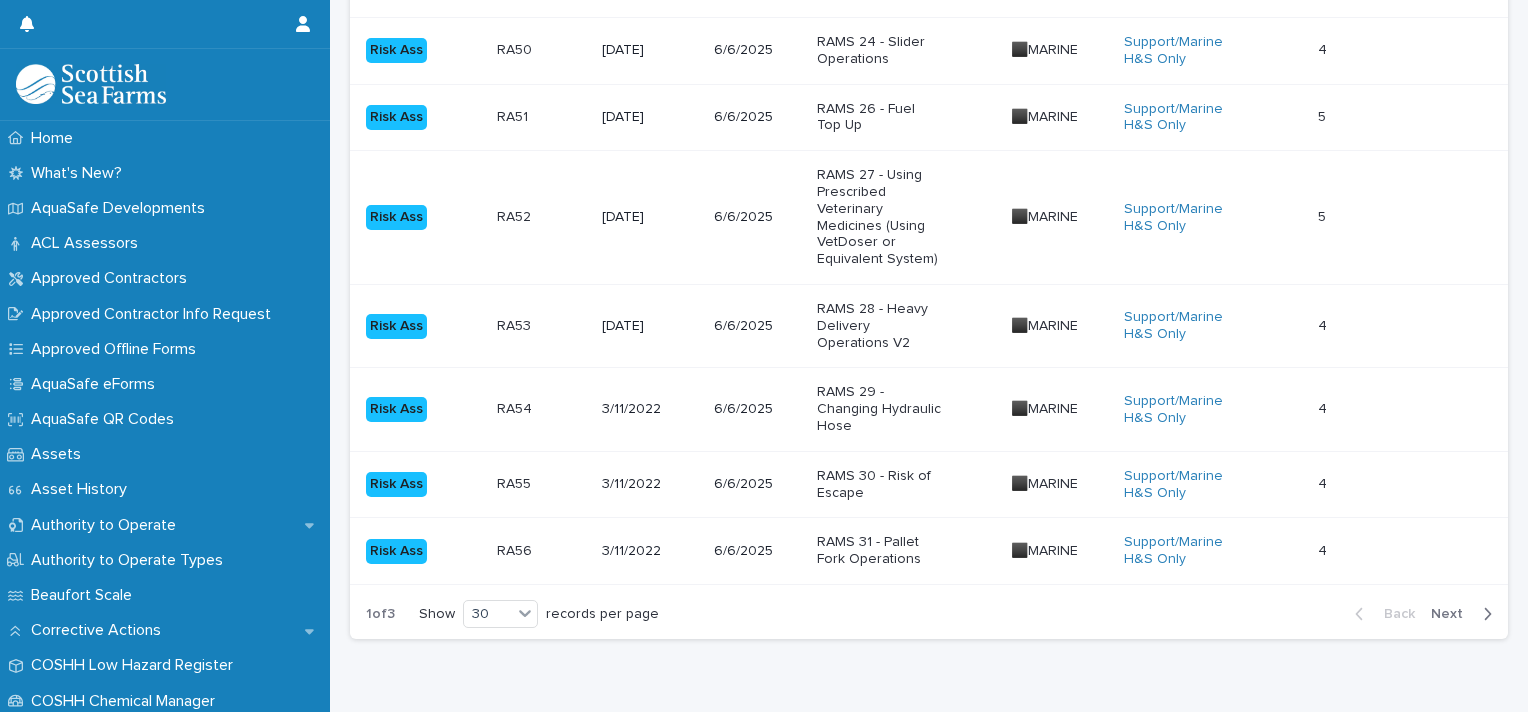 click on "Next" at bounding box center [1453, 614] 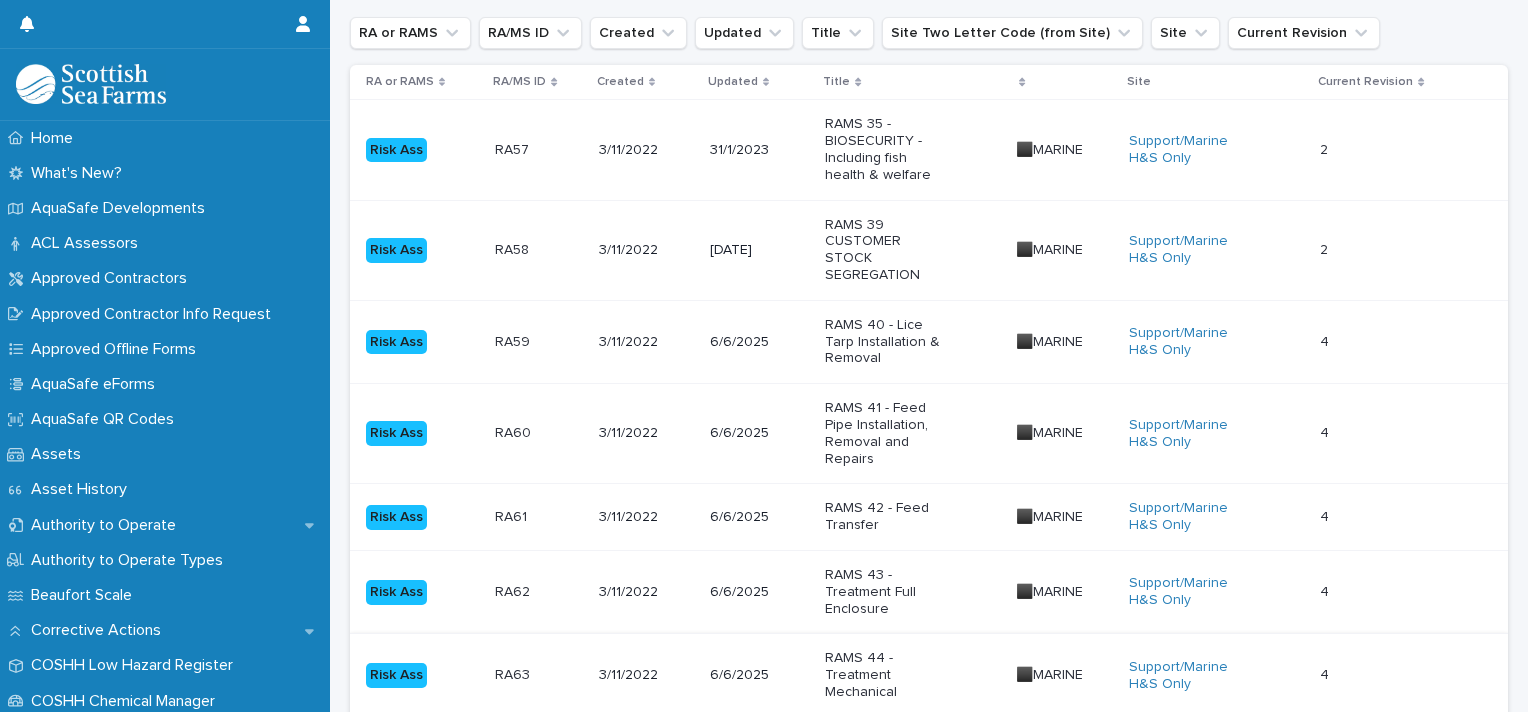 scroll, scrollTop: 0, scrollLeft: 0, axis: both 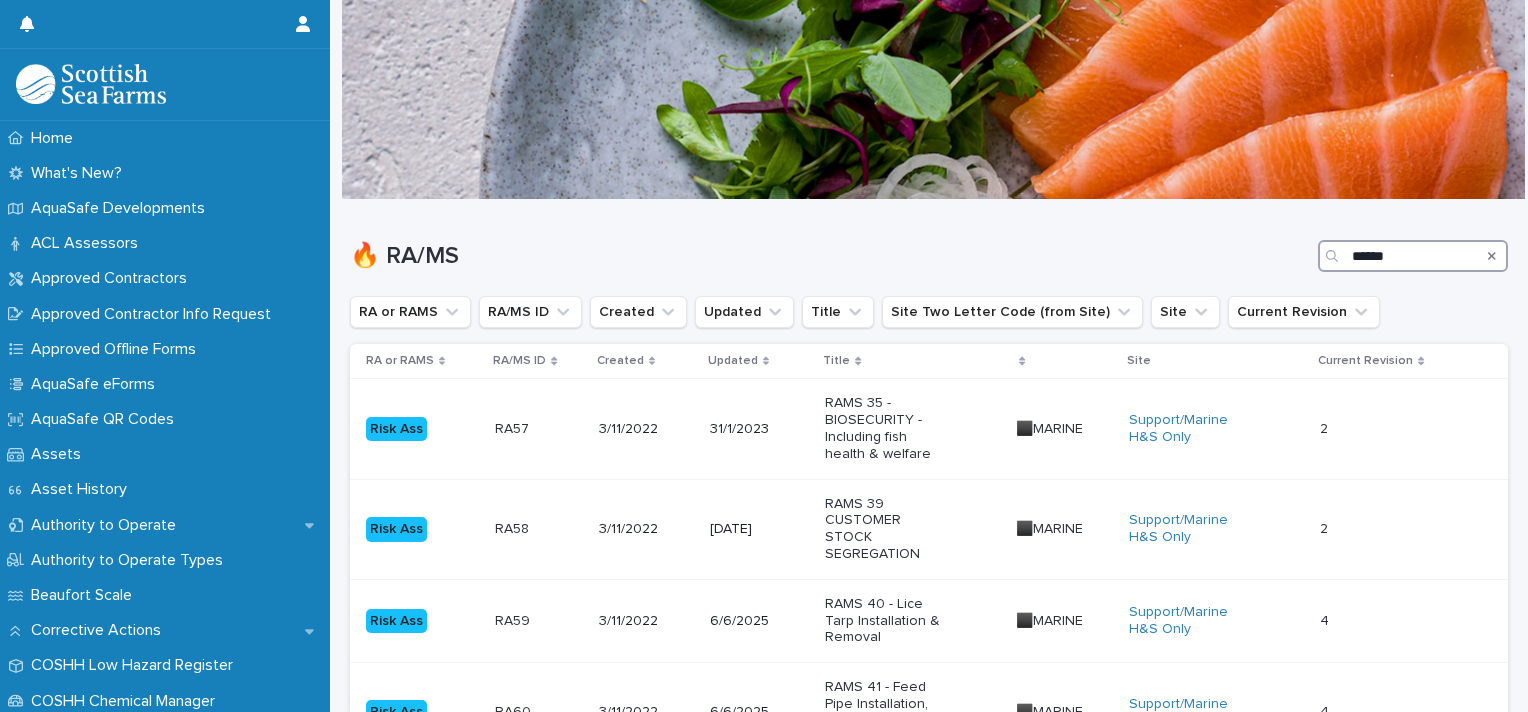 drag, startPoint x: 1409, startPoint y: 257, endPoint x: 1315, endPoint y: 251, distance: 94.19129 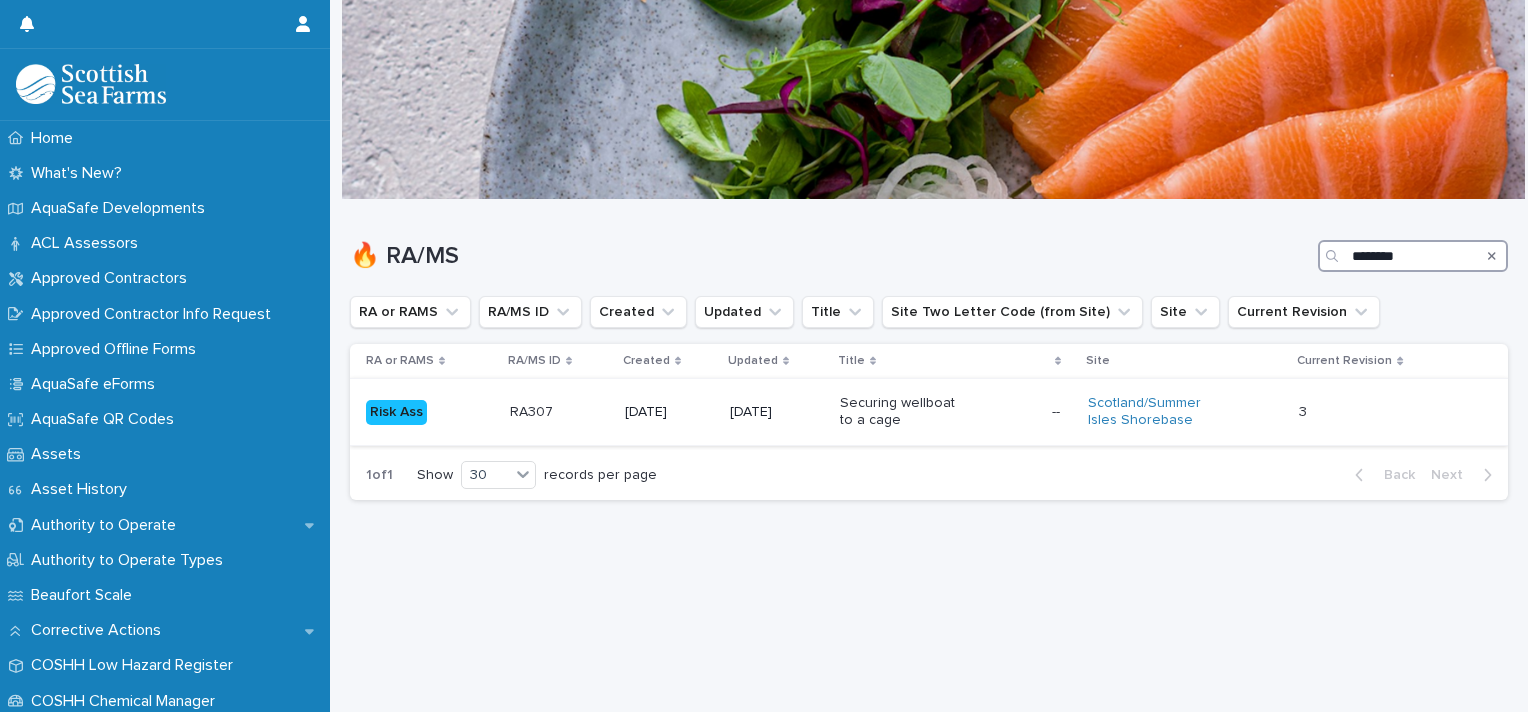 type on "********" 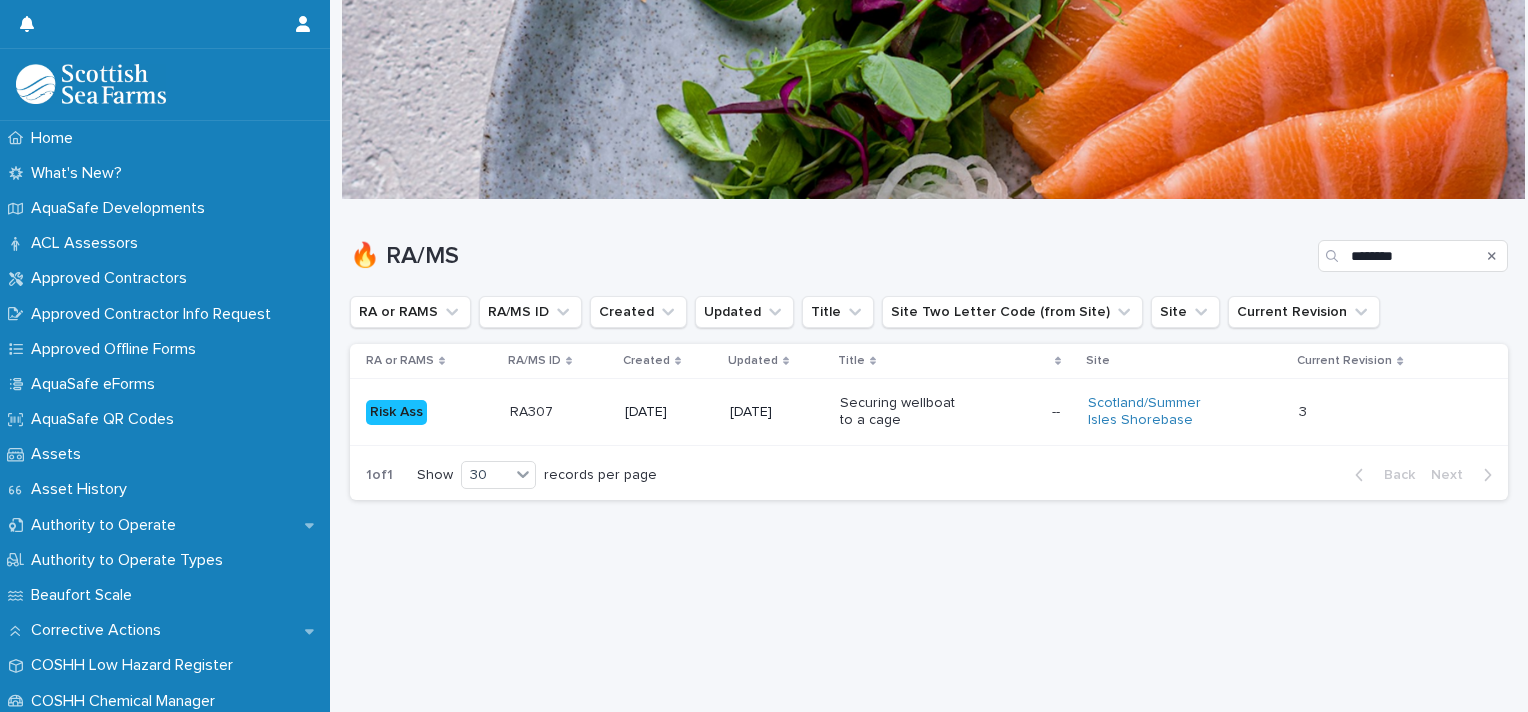 click on "Risk Ass" at bounding box center (428, 412) 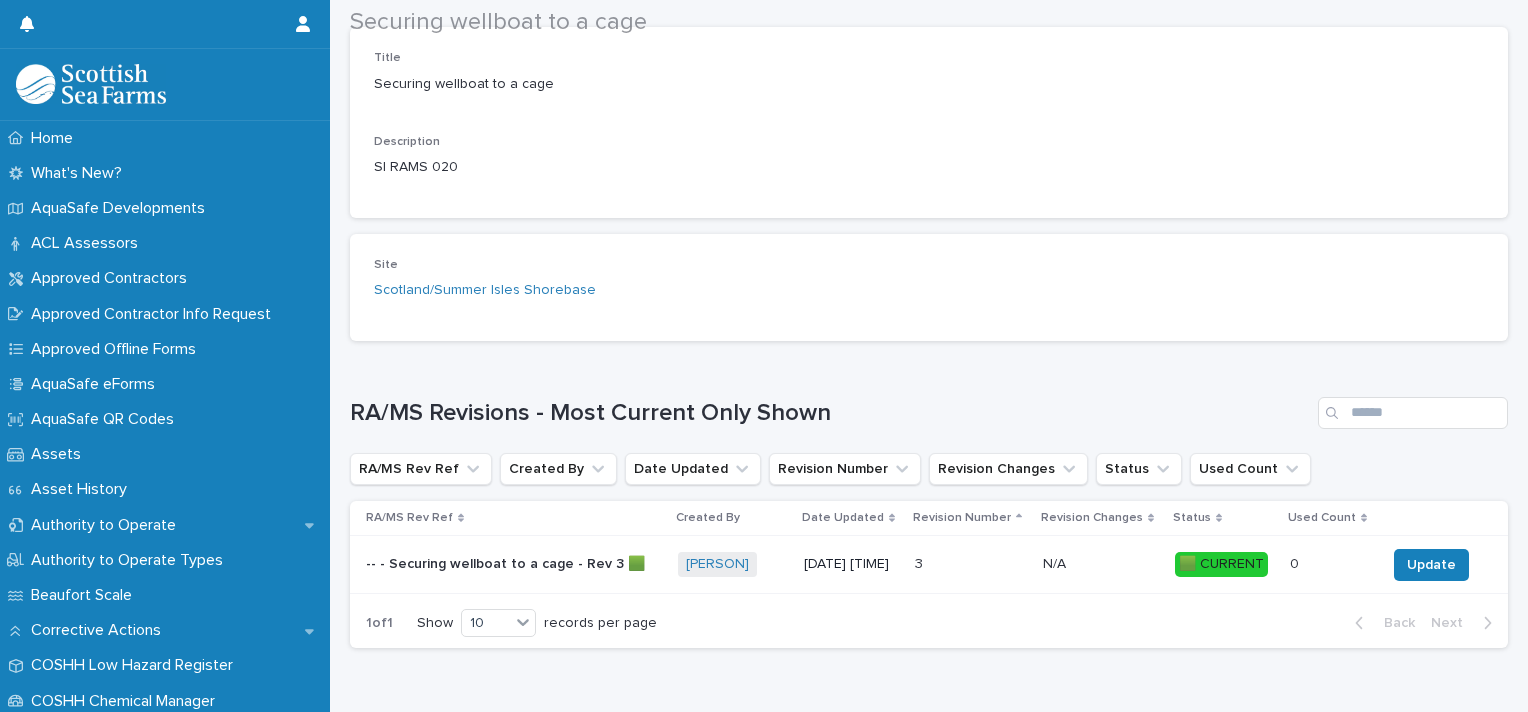 scroll, scrollTop: 529, scrollLeft: 0, axis: vertical 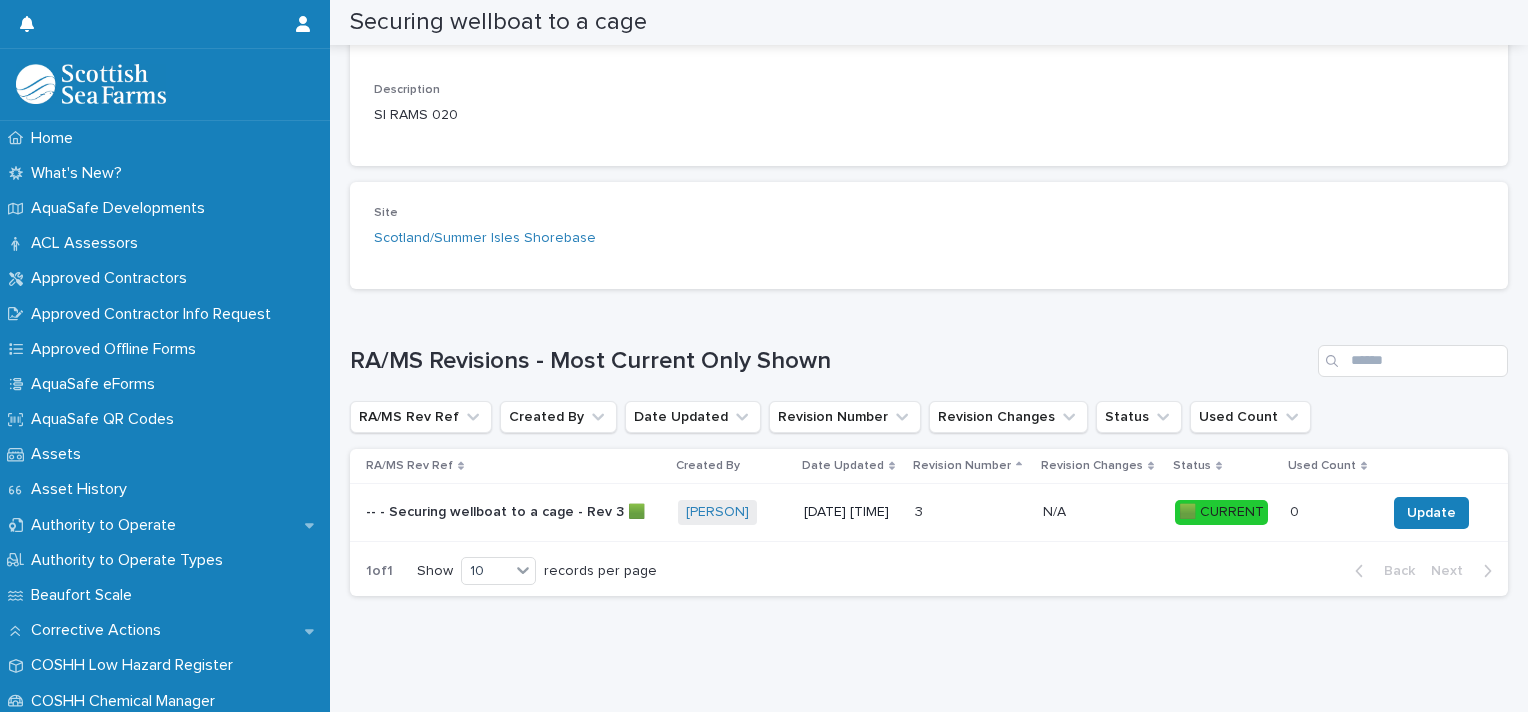 click on "-- - Securing wellboat to a cage - Rev 3 🟩" at bounding box center [507, 510] 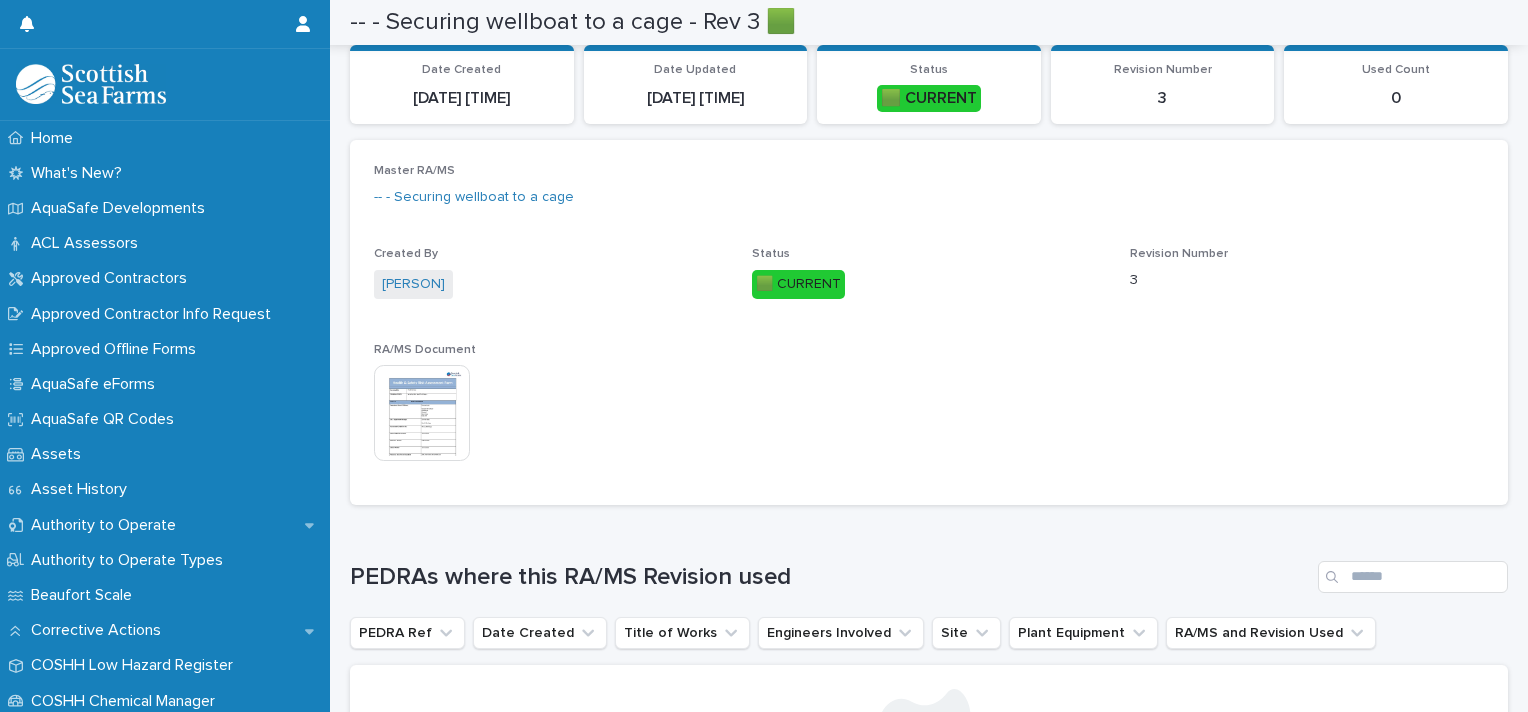 scroll, scrollTop: 220, scrollLeft: 0, axis: vertical 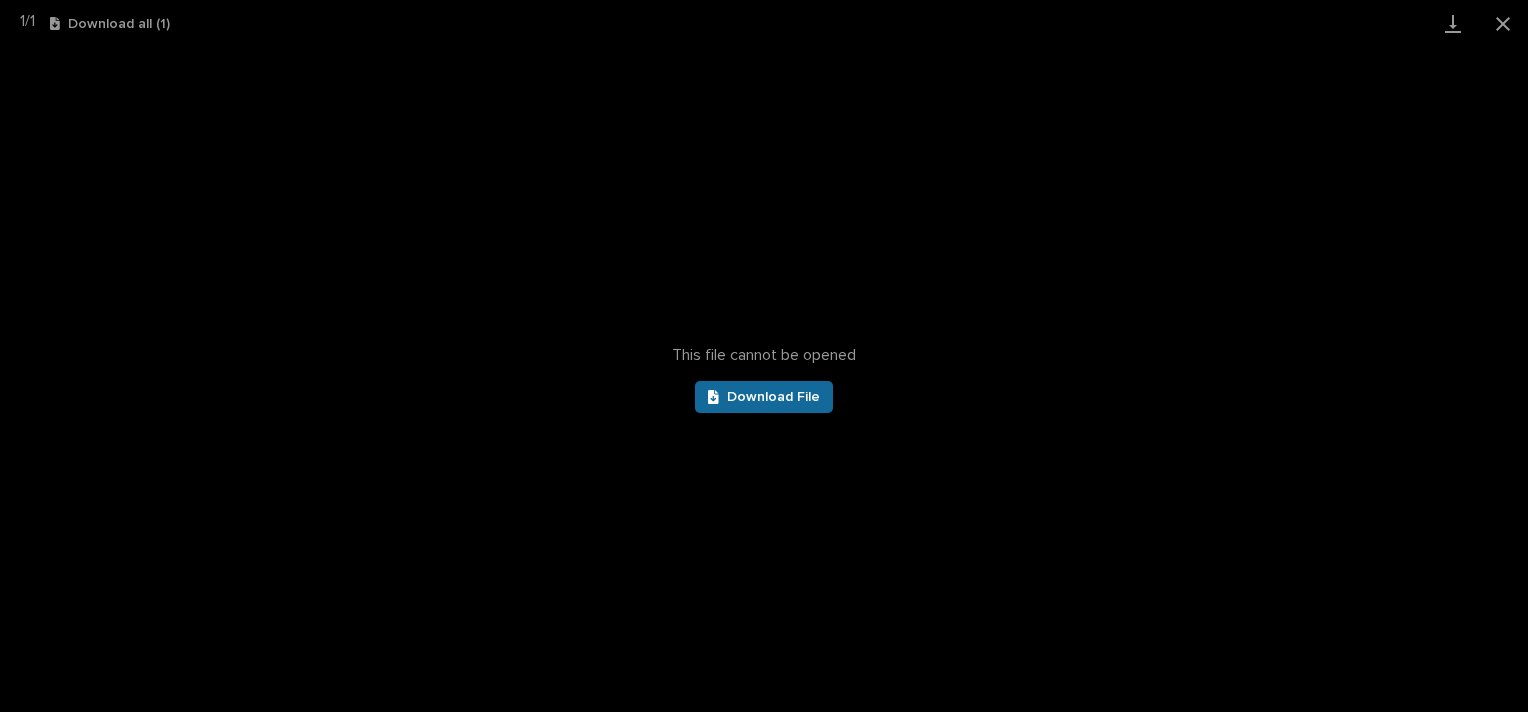 click on "Download File" at bounding box center [773, 397] 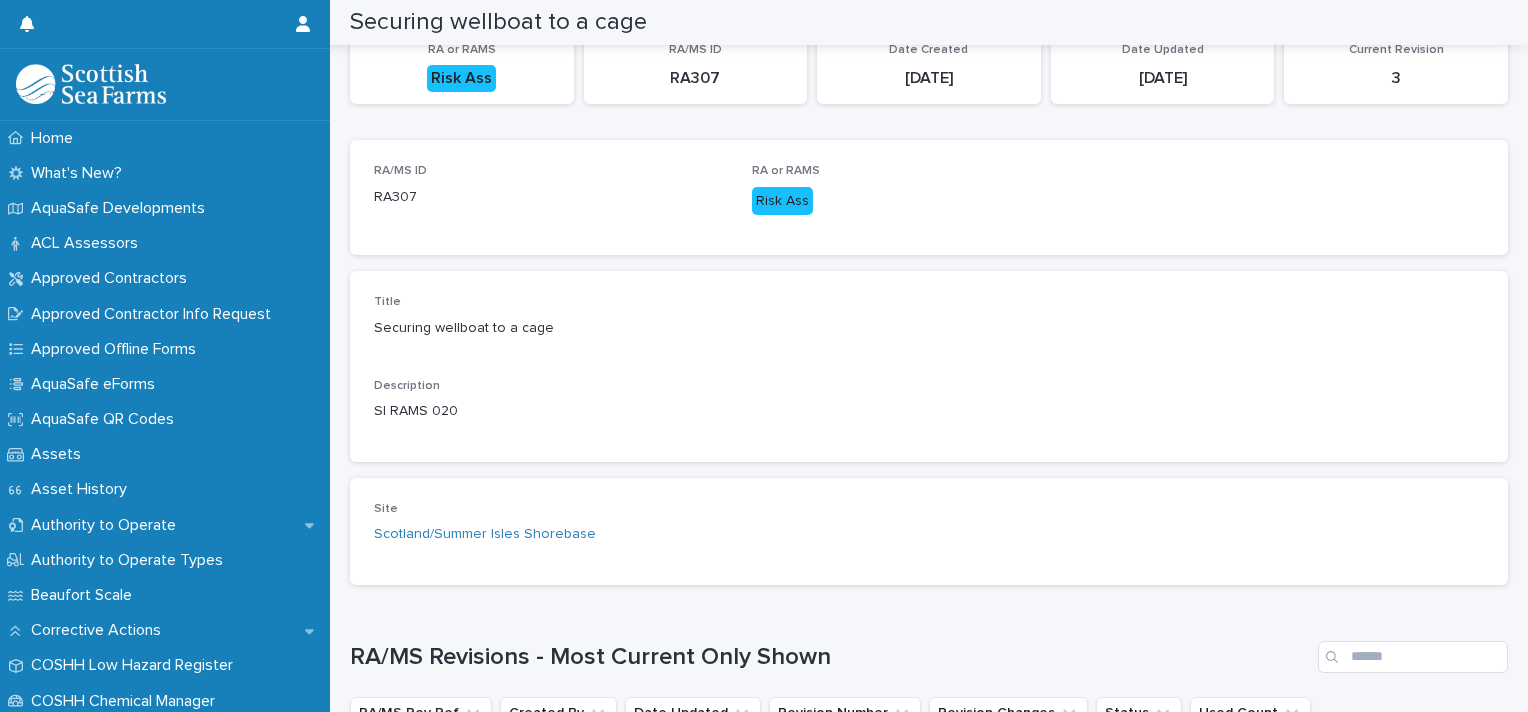 scroll, scrollTop: 261, scrollLeft: 0, axis: vertical 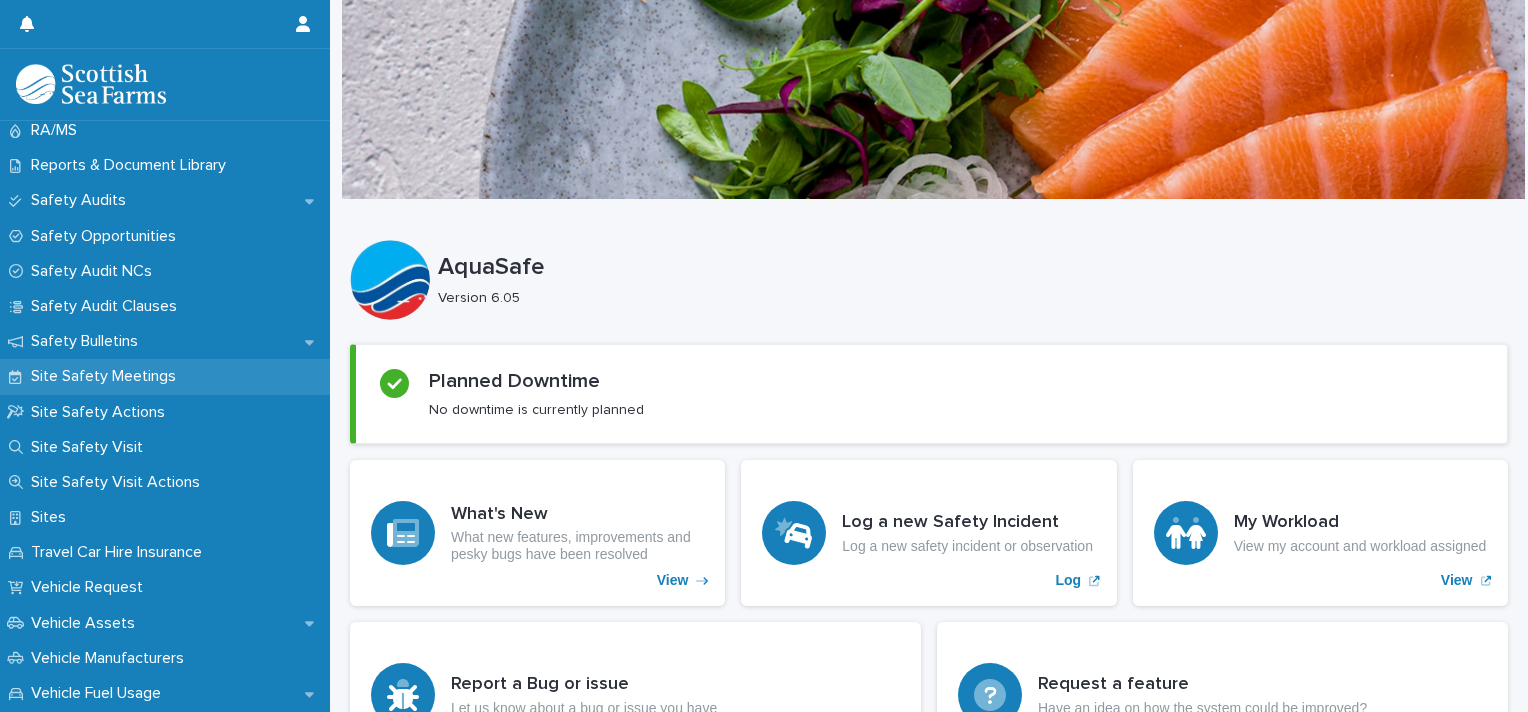 click on "Site Safety Meetings" at bounding box center (107, 376) 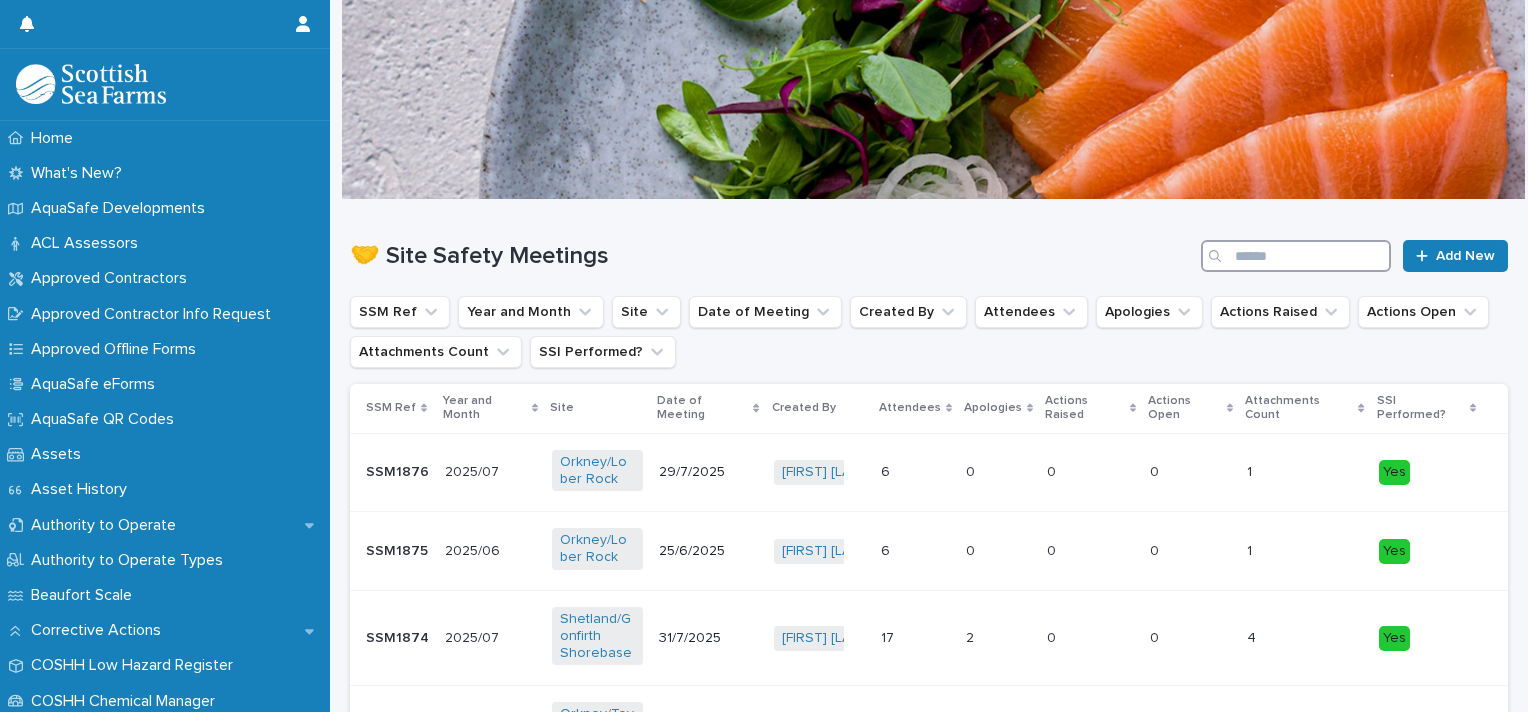 click at bounding box center [1296, 256] 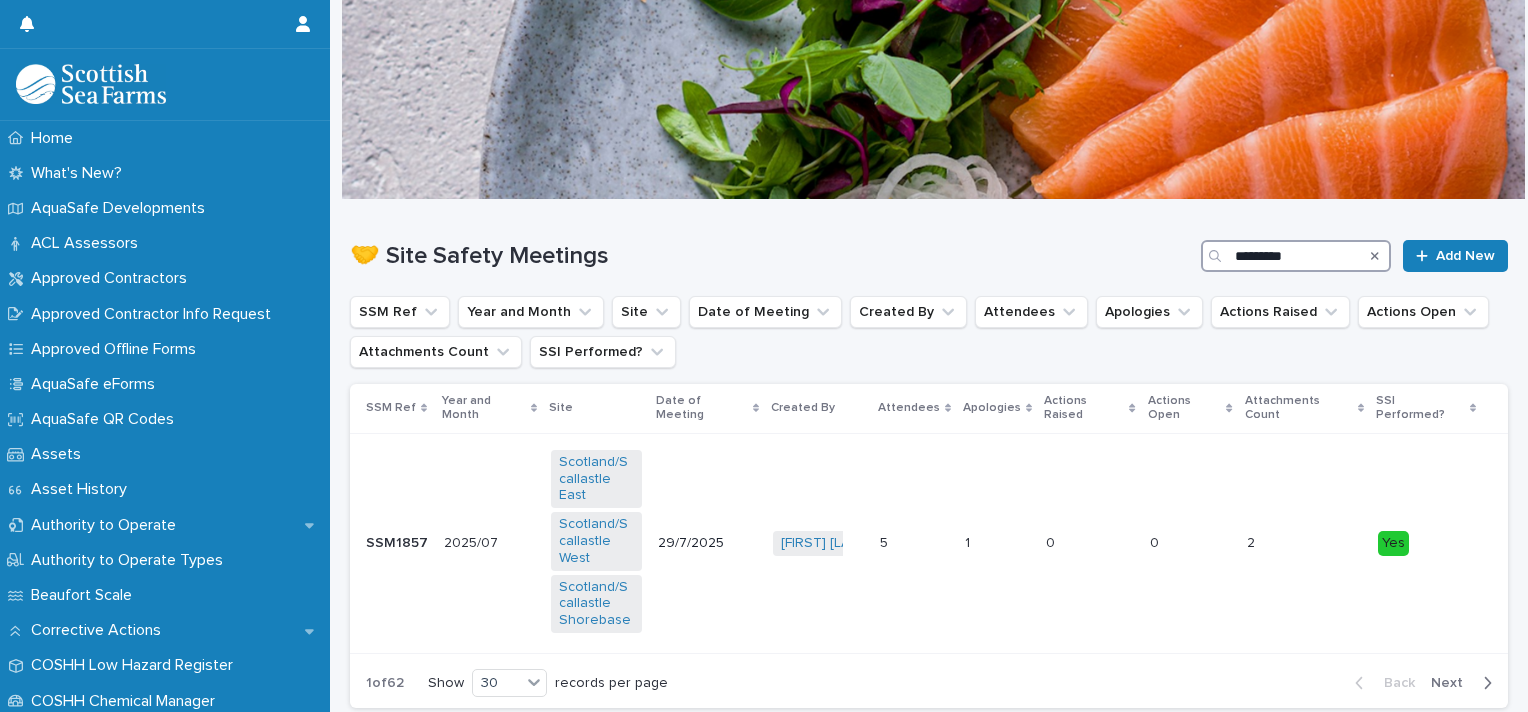 type on "**********" 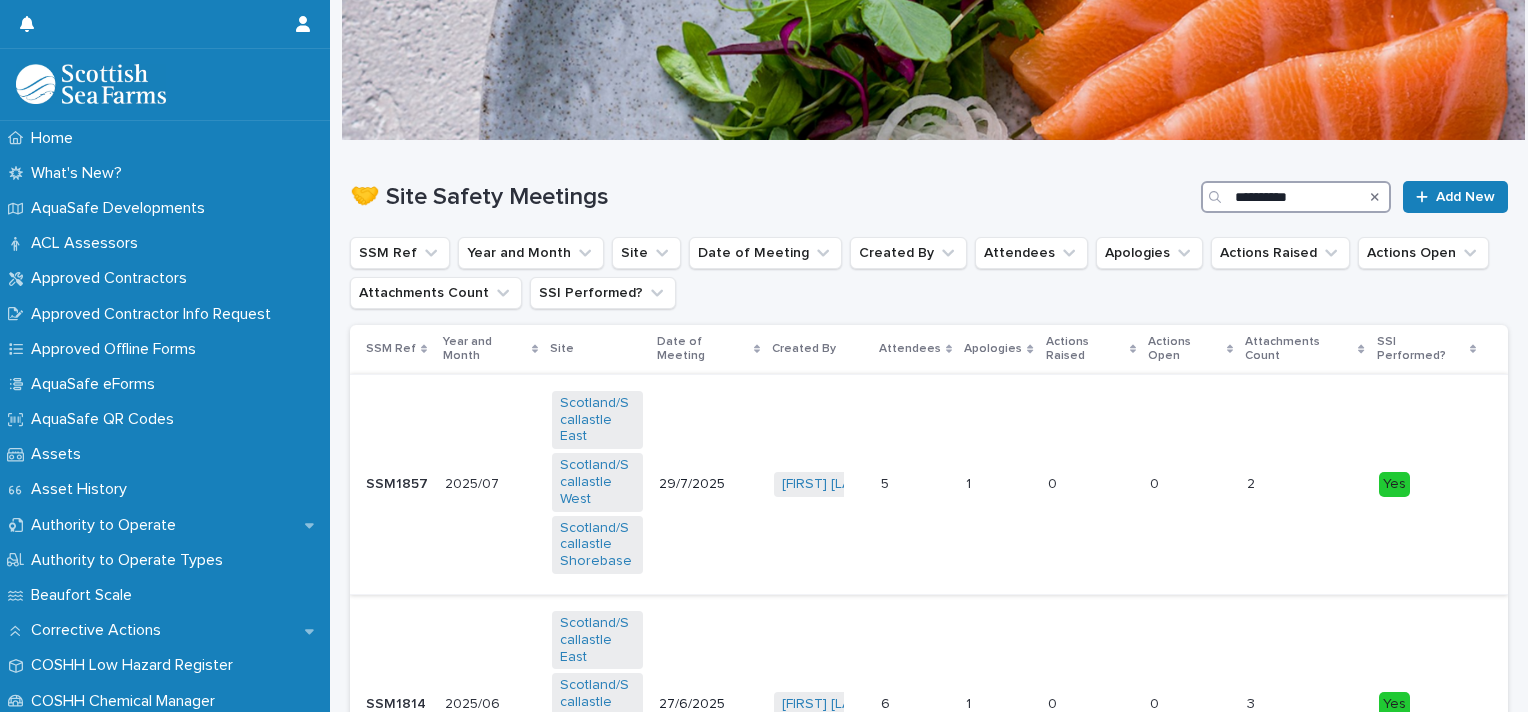 scroll, scrollTop: 58, scrollLeft: 0, axis: vertical 